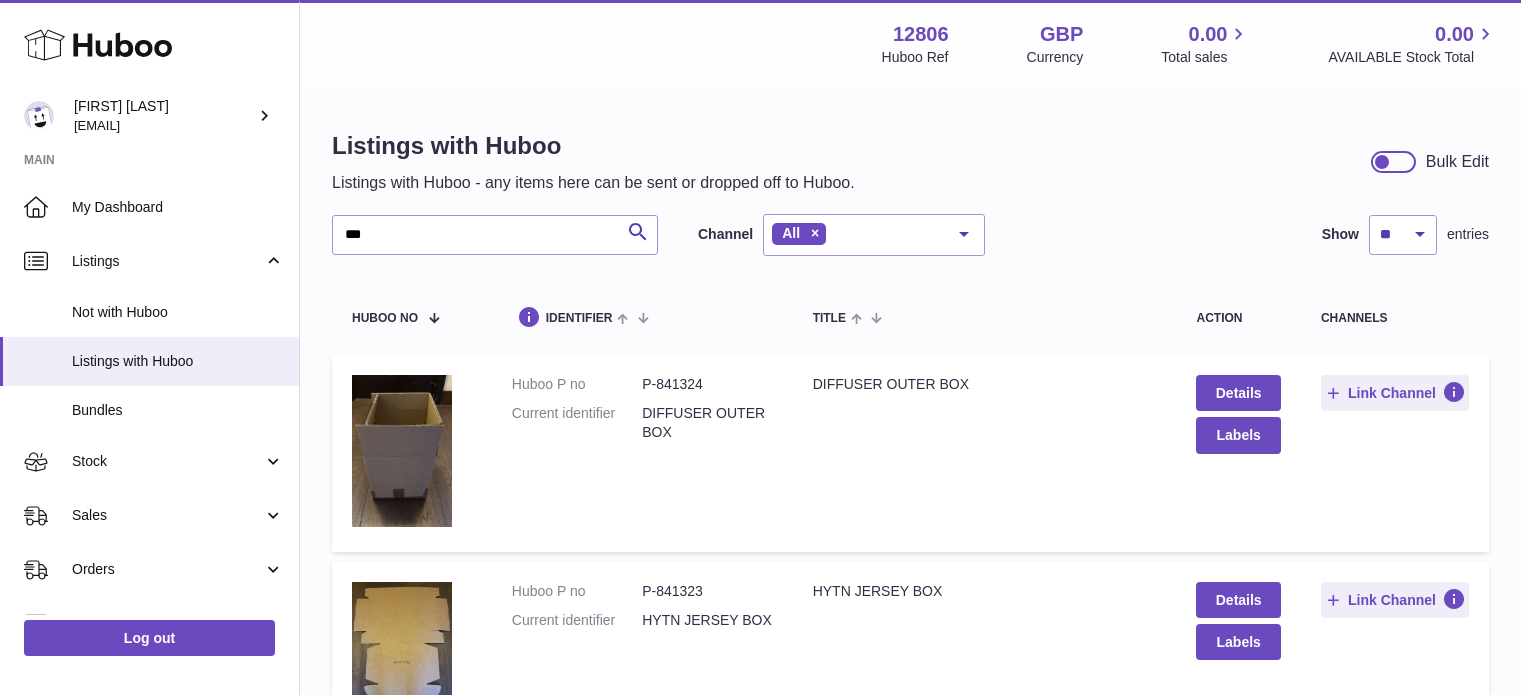 scroll, scrollTop: 587, scrollLeft: 0, axis: vertical 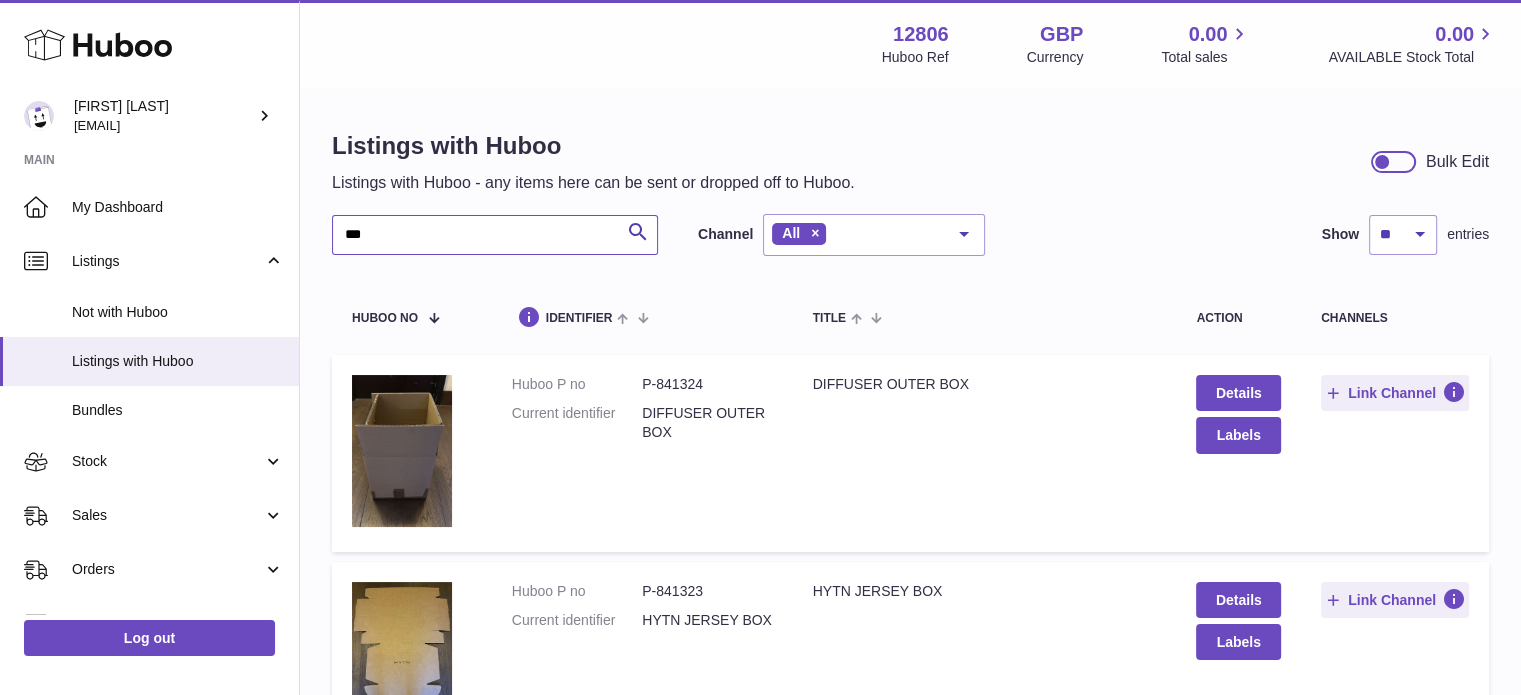 click on "***" at bounding box center [495, 235] 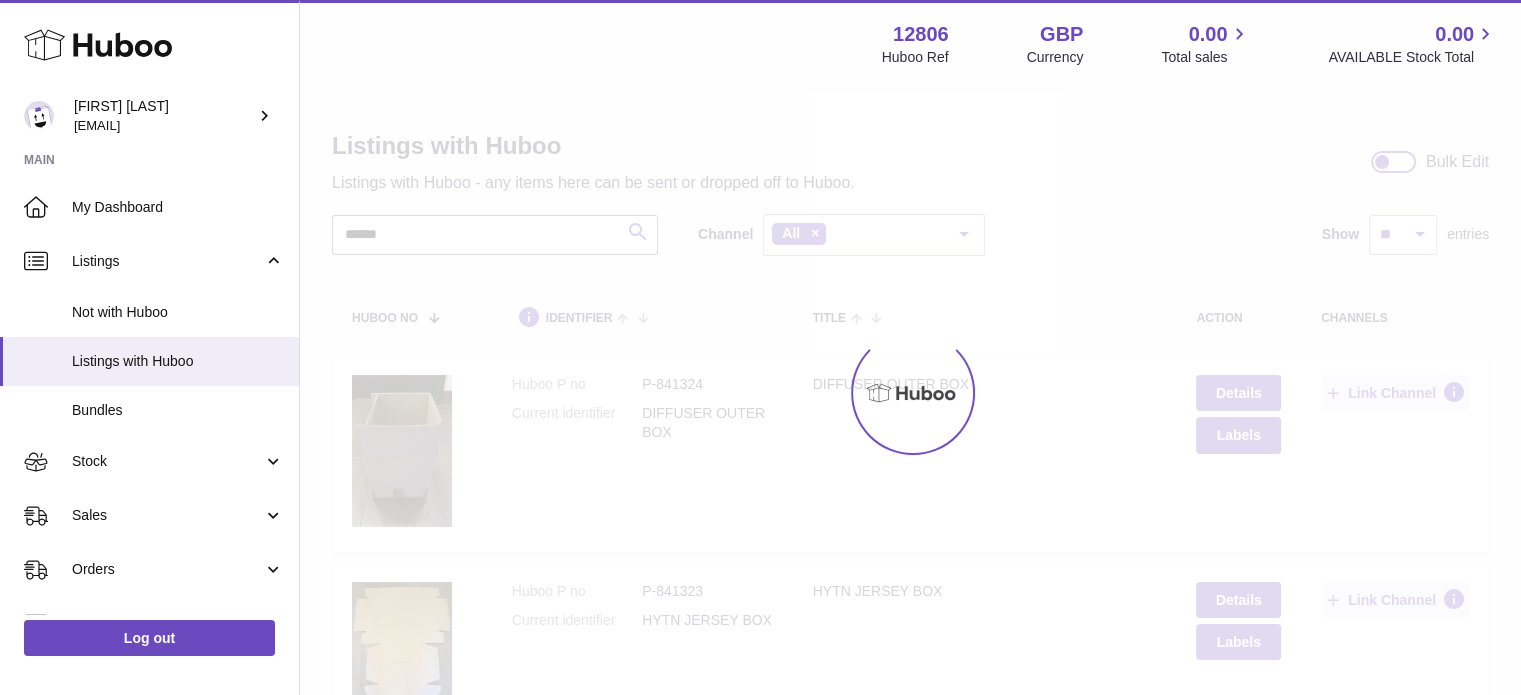type on "******" 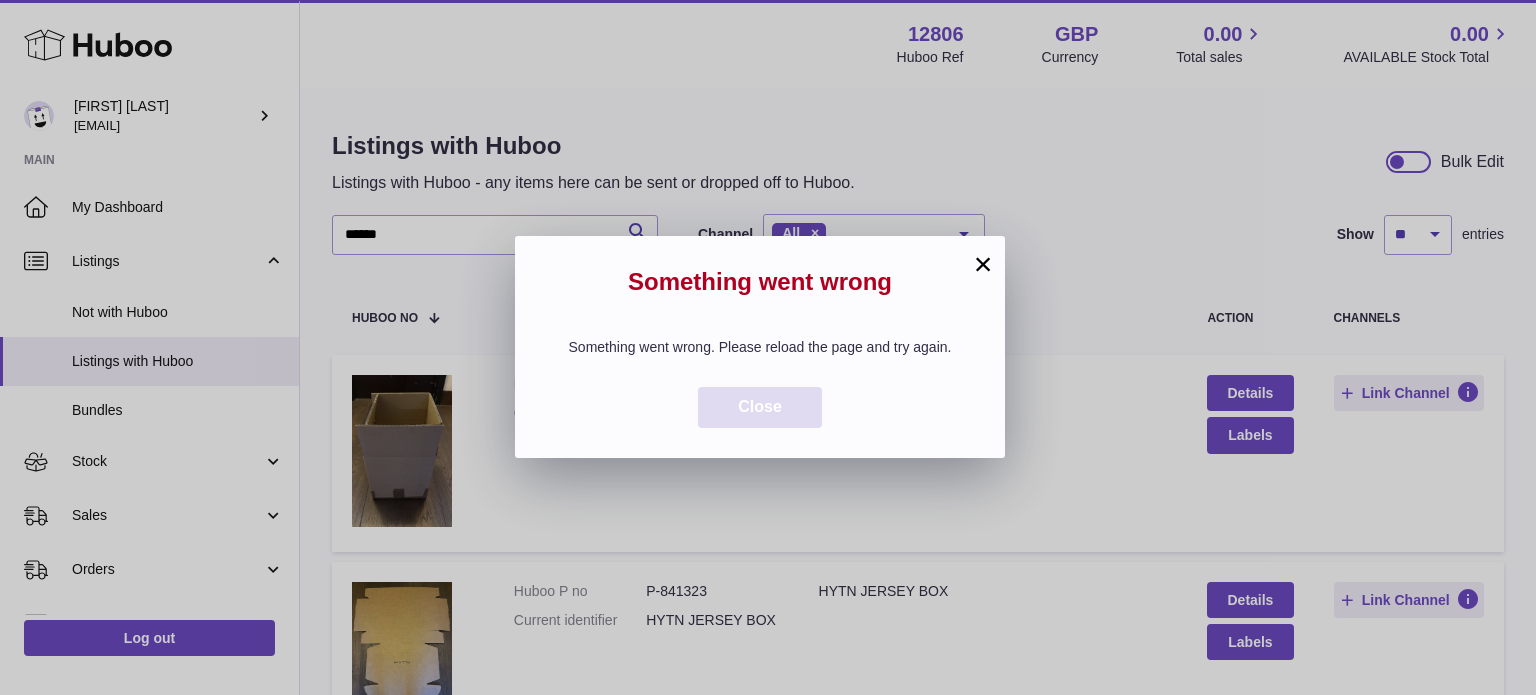 click on "Close" at bounding box center [760, 406] 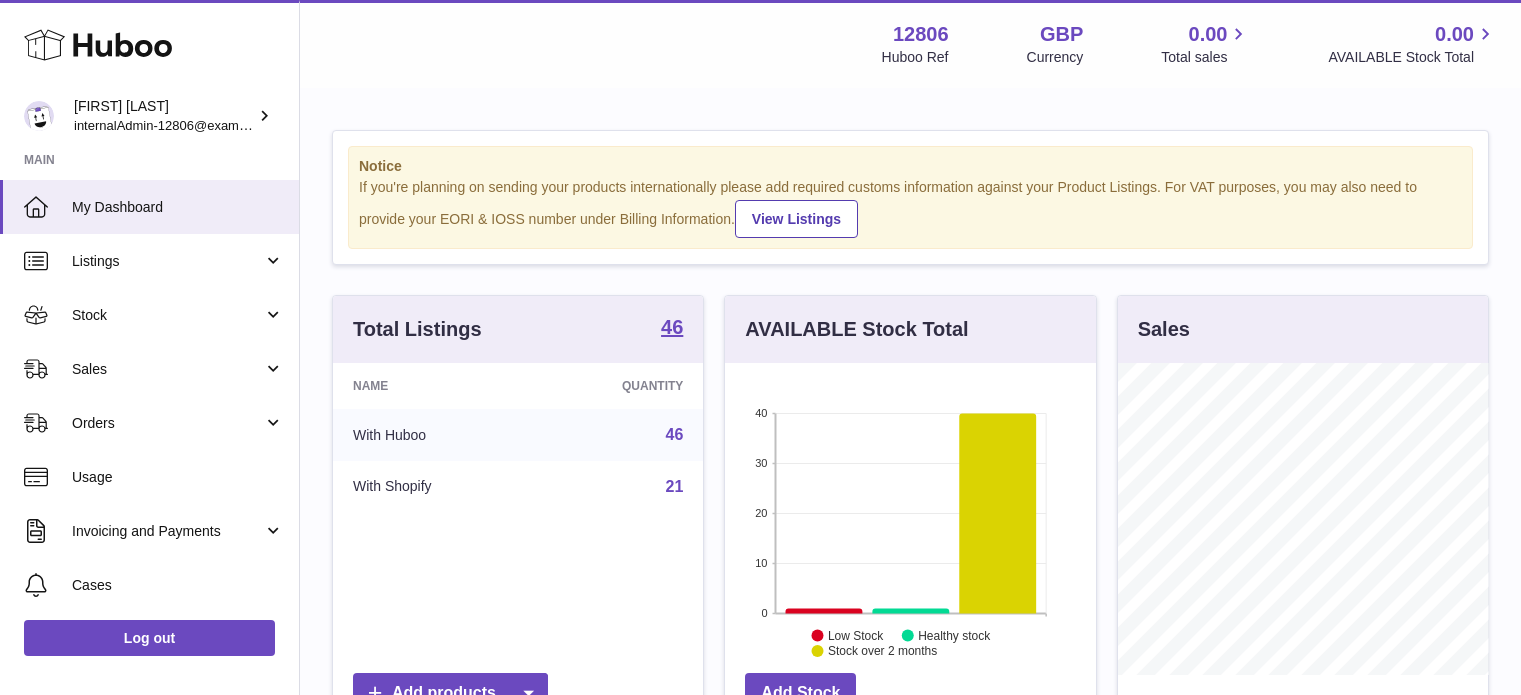 scroll, scrollTop: 0, scrollLeft: 0, axis: both 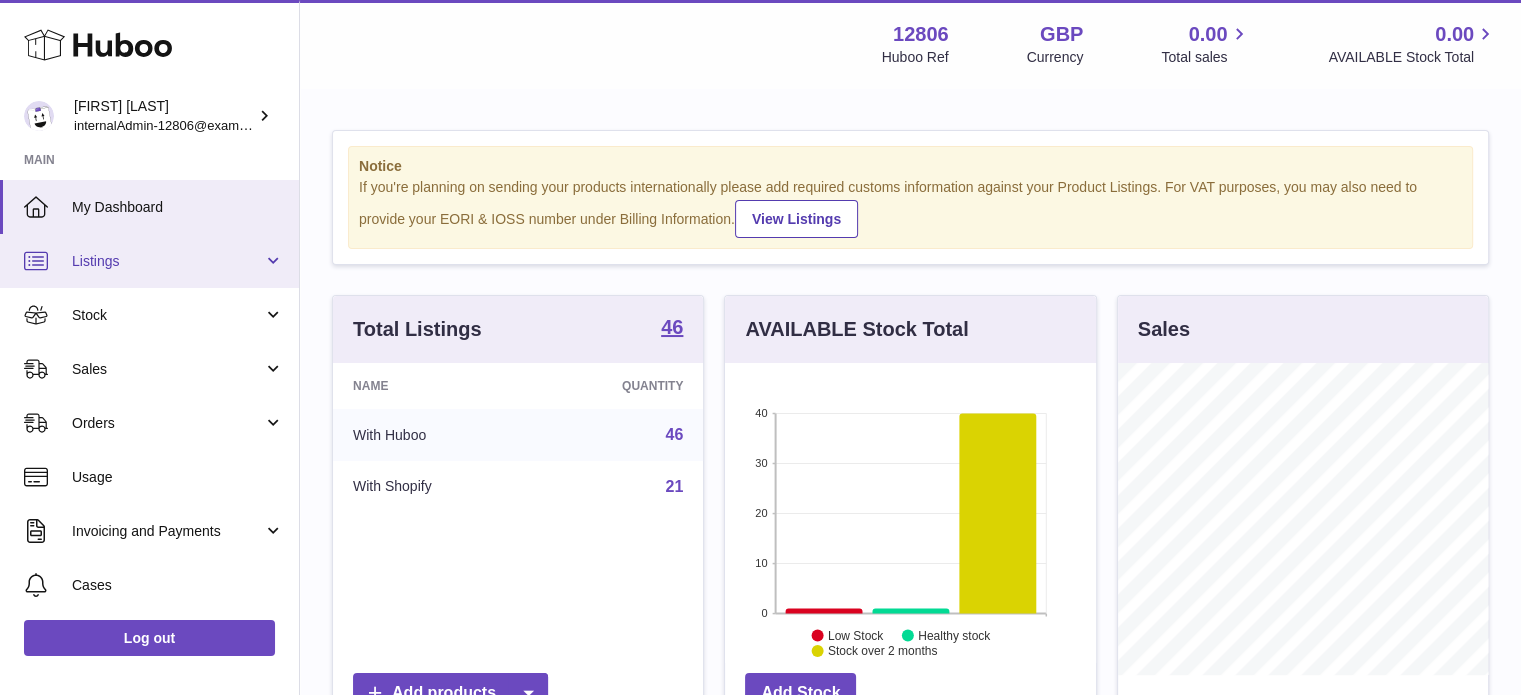 click on "Listings" at bounding box center (167, 261) 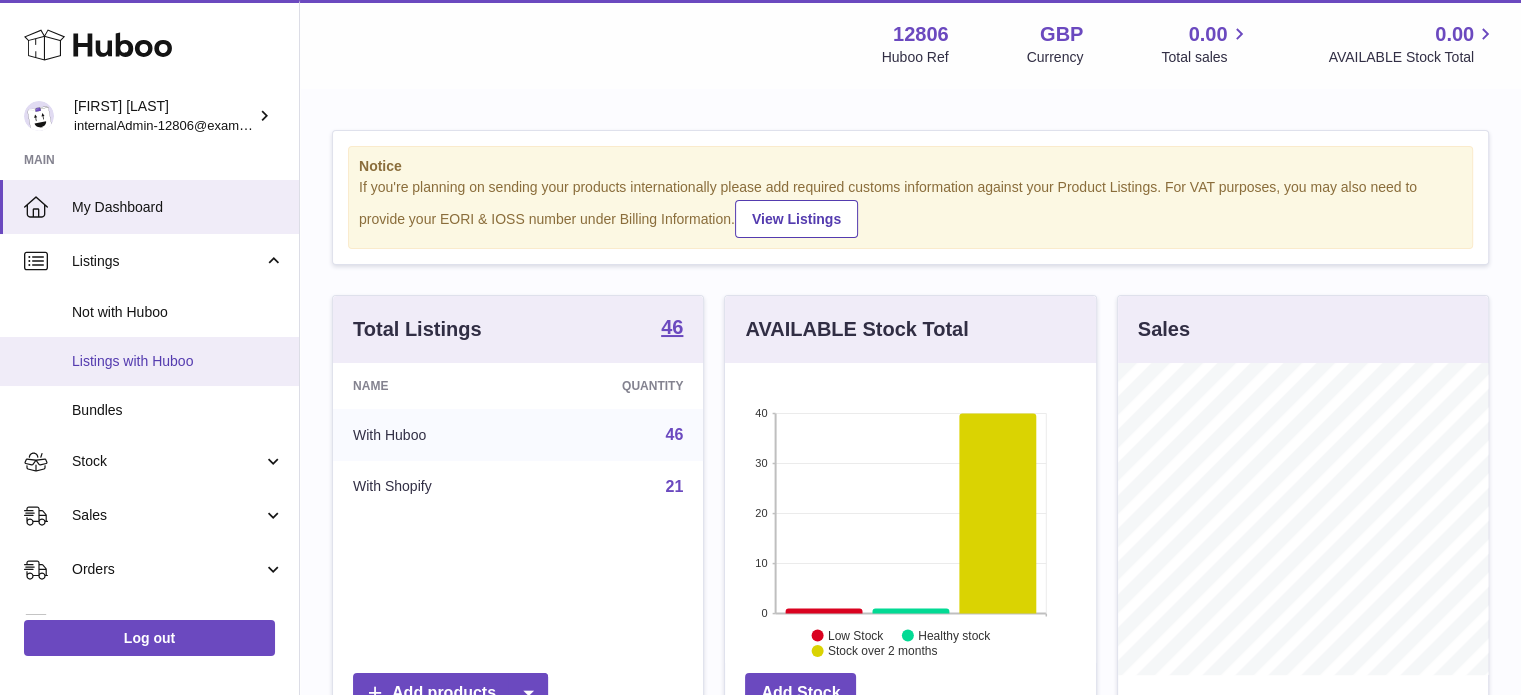 click on "Listings with Huboo" at bounding box center (149, 361) 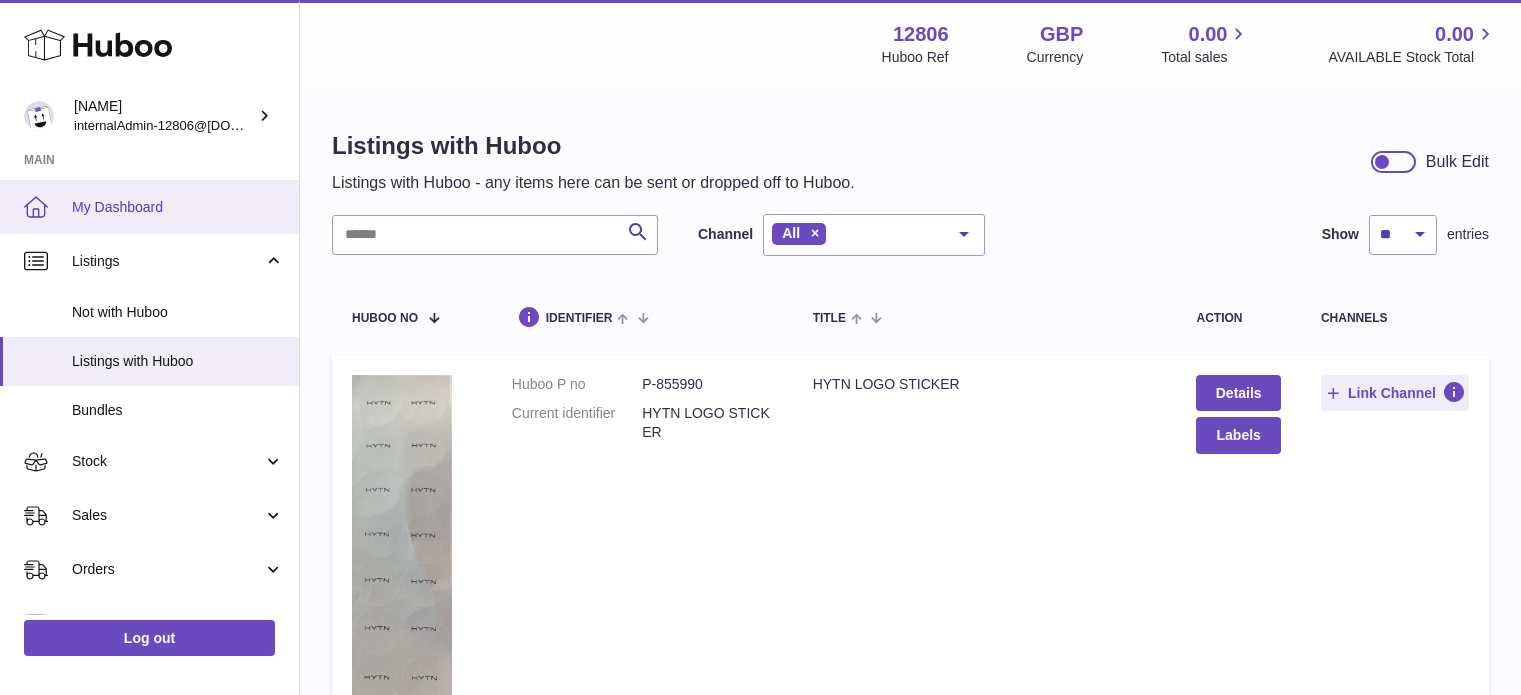 scroll, scrollTop: 0, scrollLeft: 0, axis: both 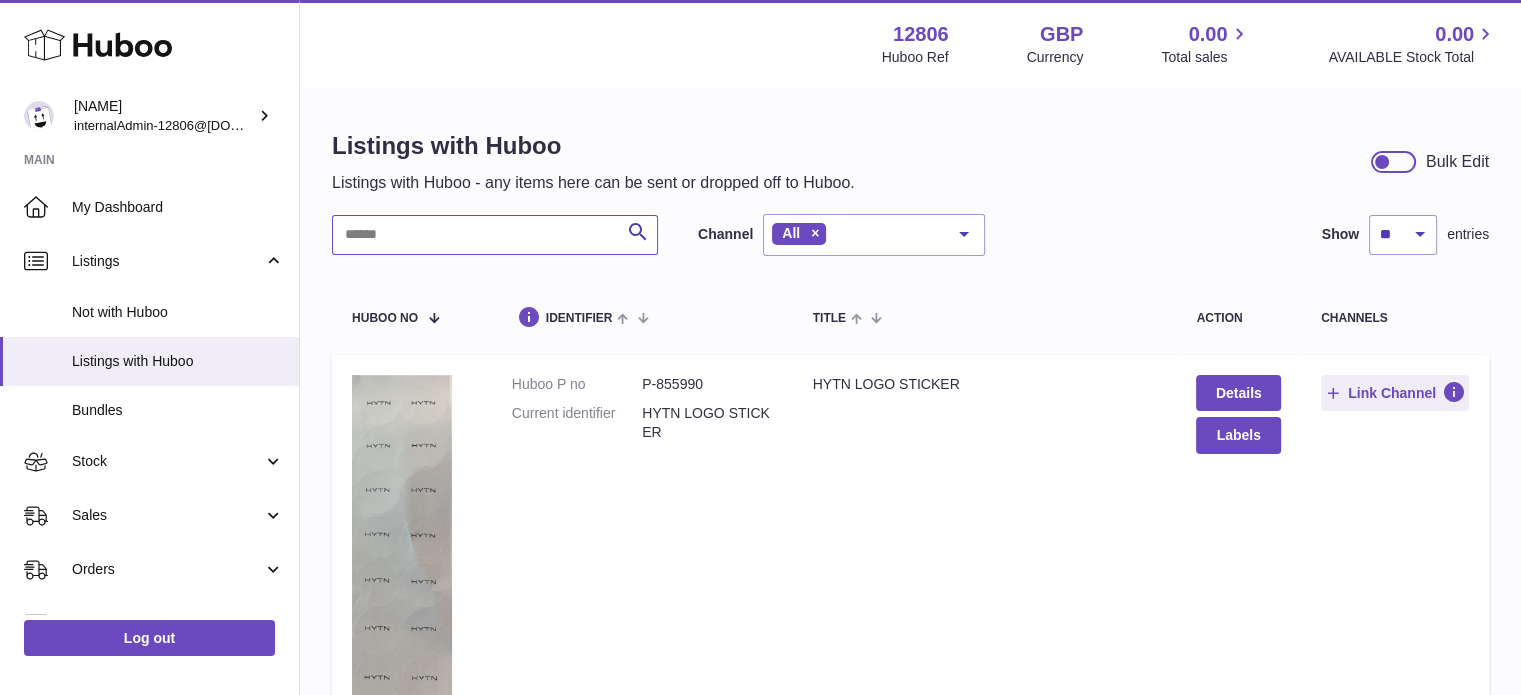 paste on "******" 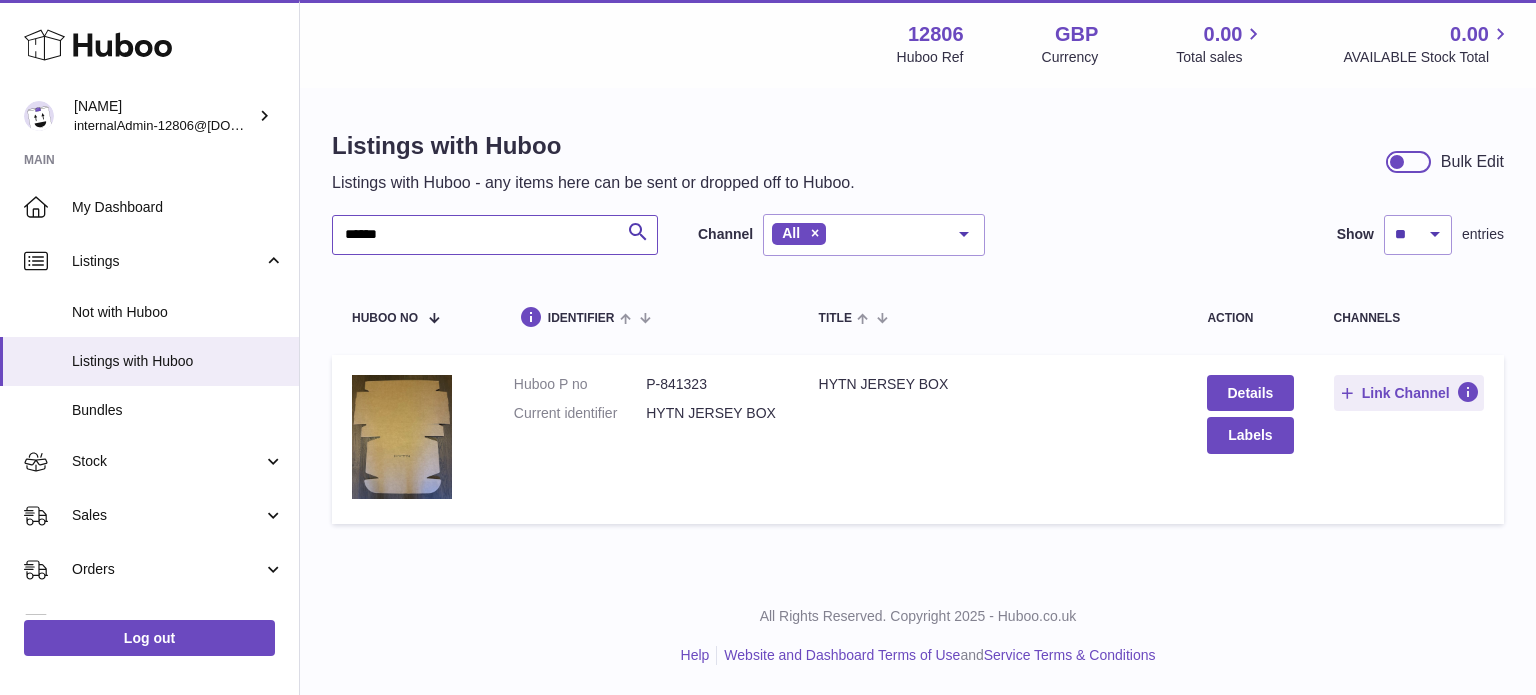 drag, startPoint x: 394, startPoint y: 226, endPoint x: 321, endPoint y: 226, distance: 73 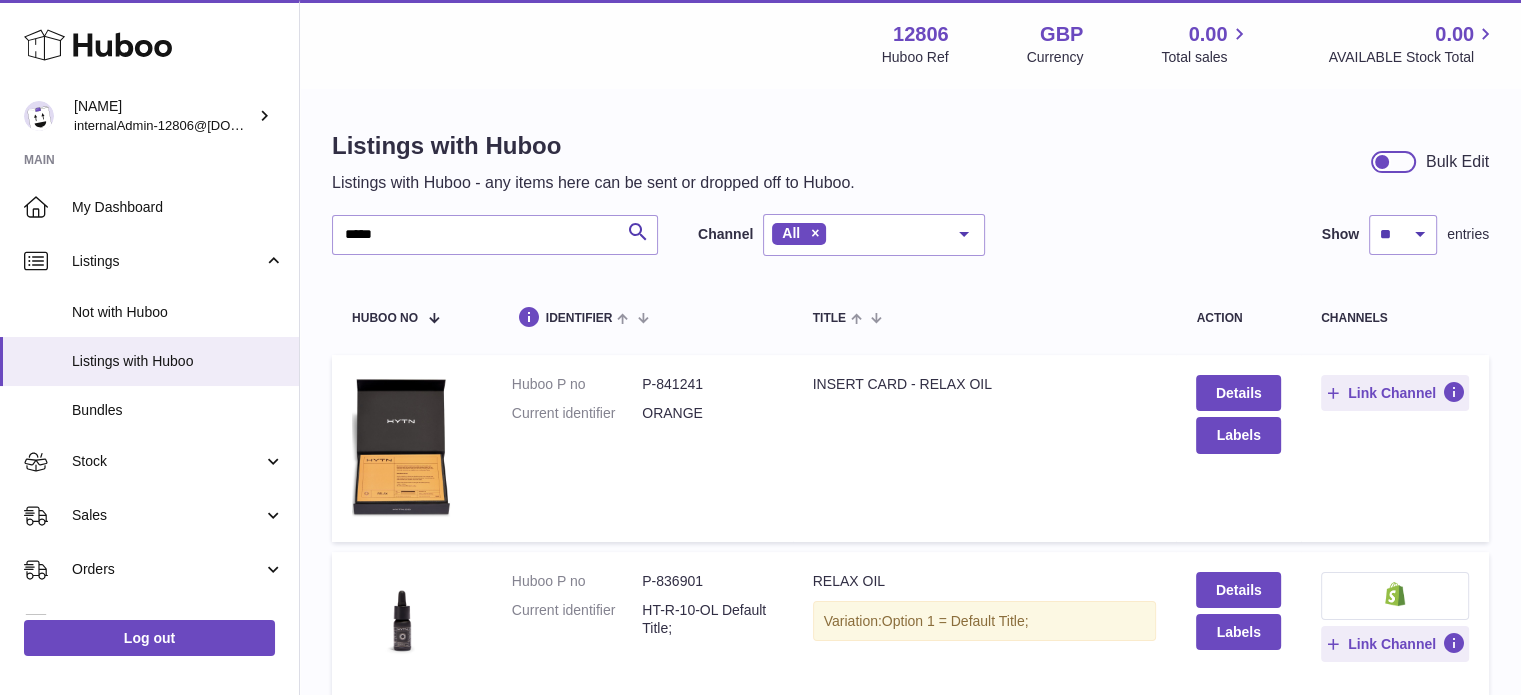 click on "P-836901" at bounding box center (707, 581) 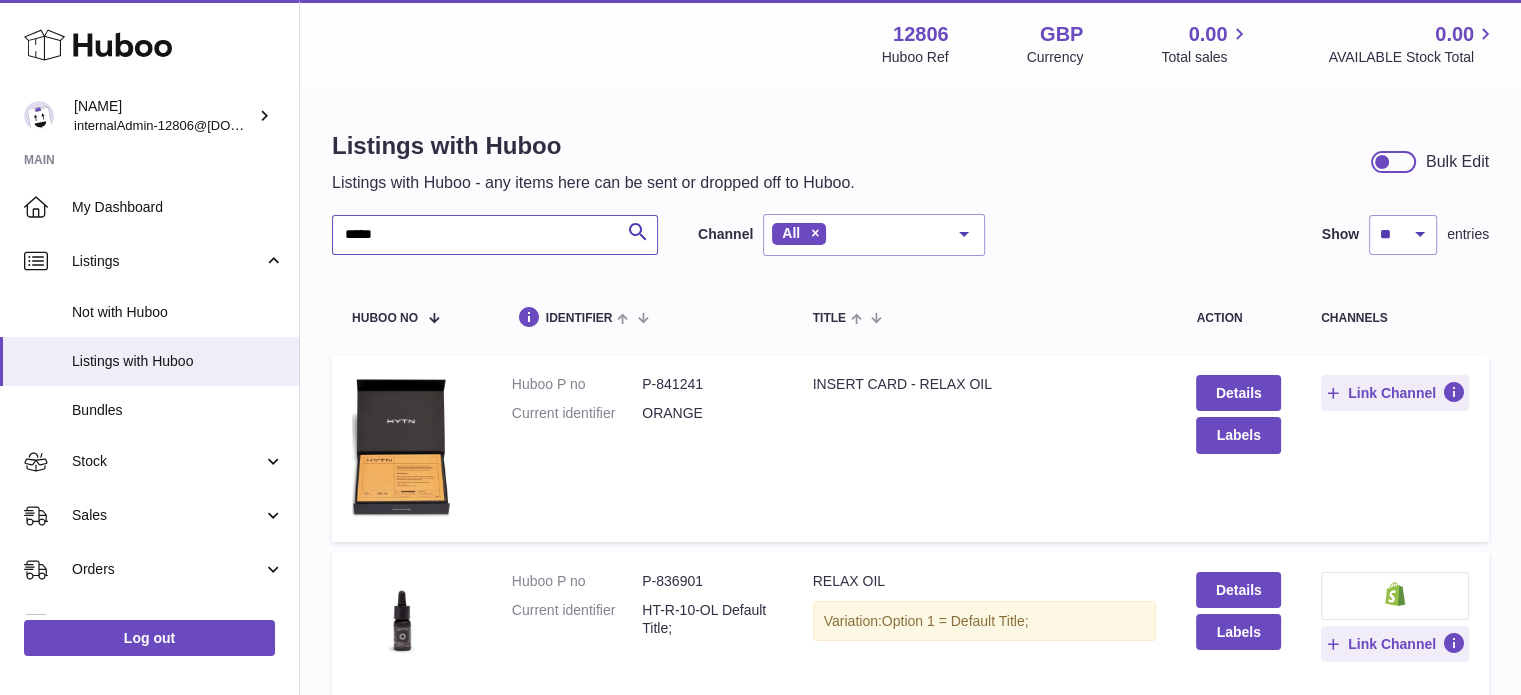 drag, startPoint x: 369, startPoint y: 229, endPoint x: 322, endPoint y: 231, distance: 47.042534 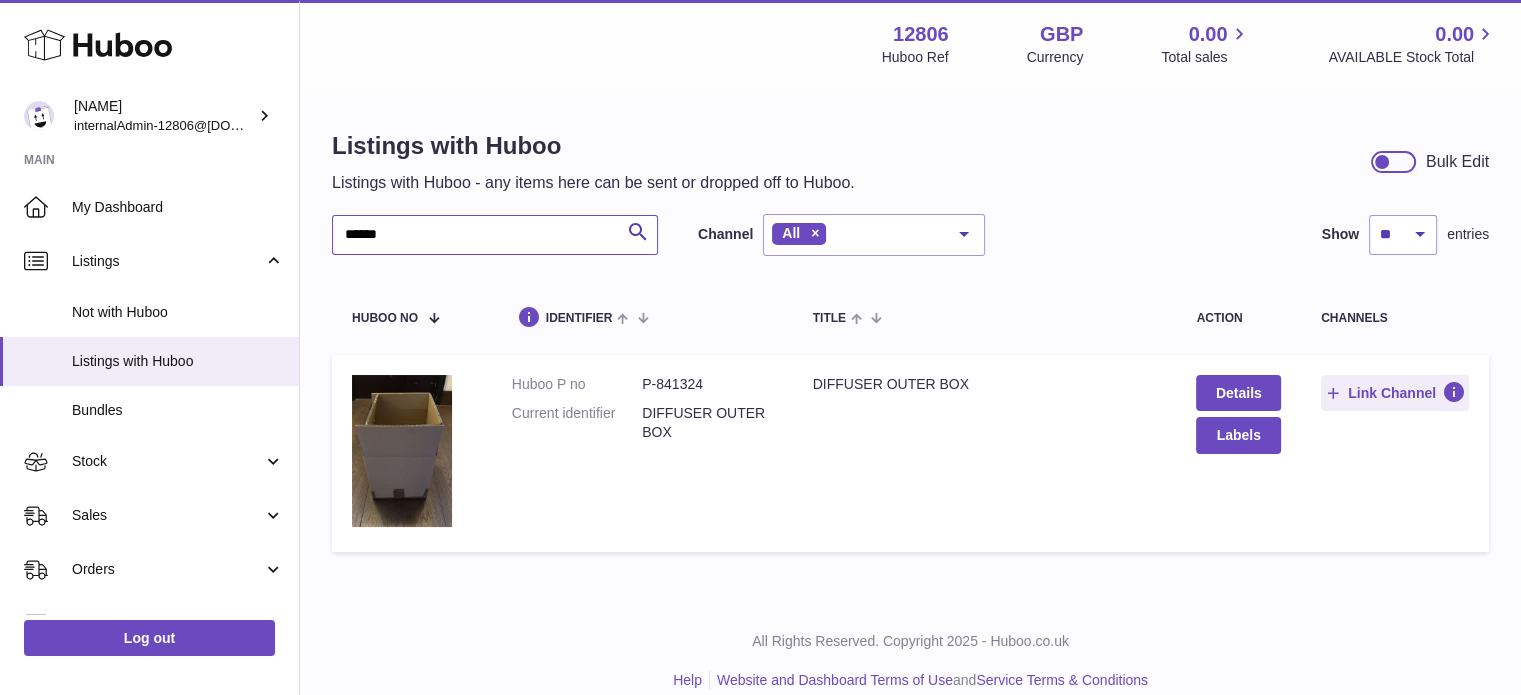 type on "******" 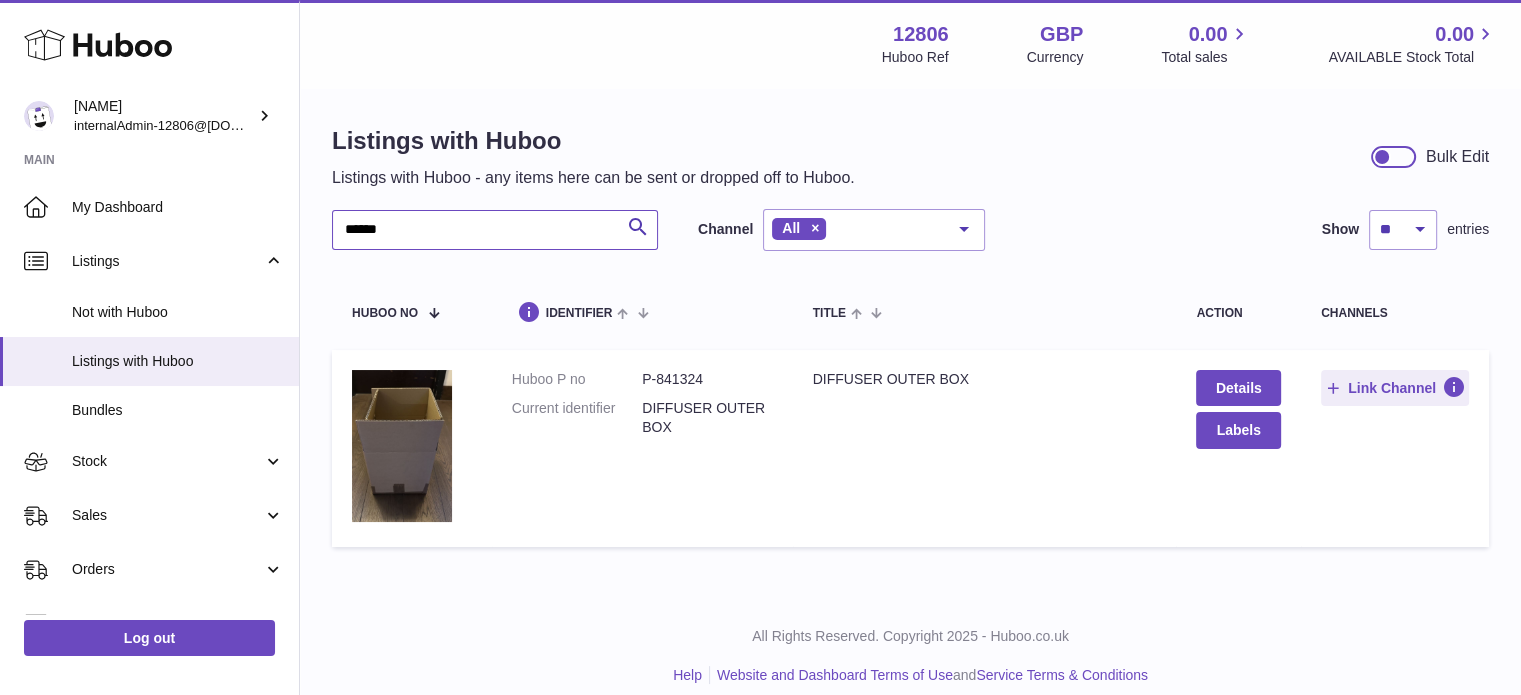 scroll, scrollTop: 23, scrollLeft: 0, axis: vertical 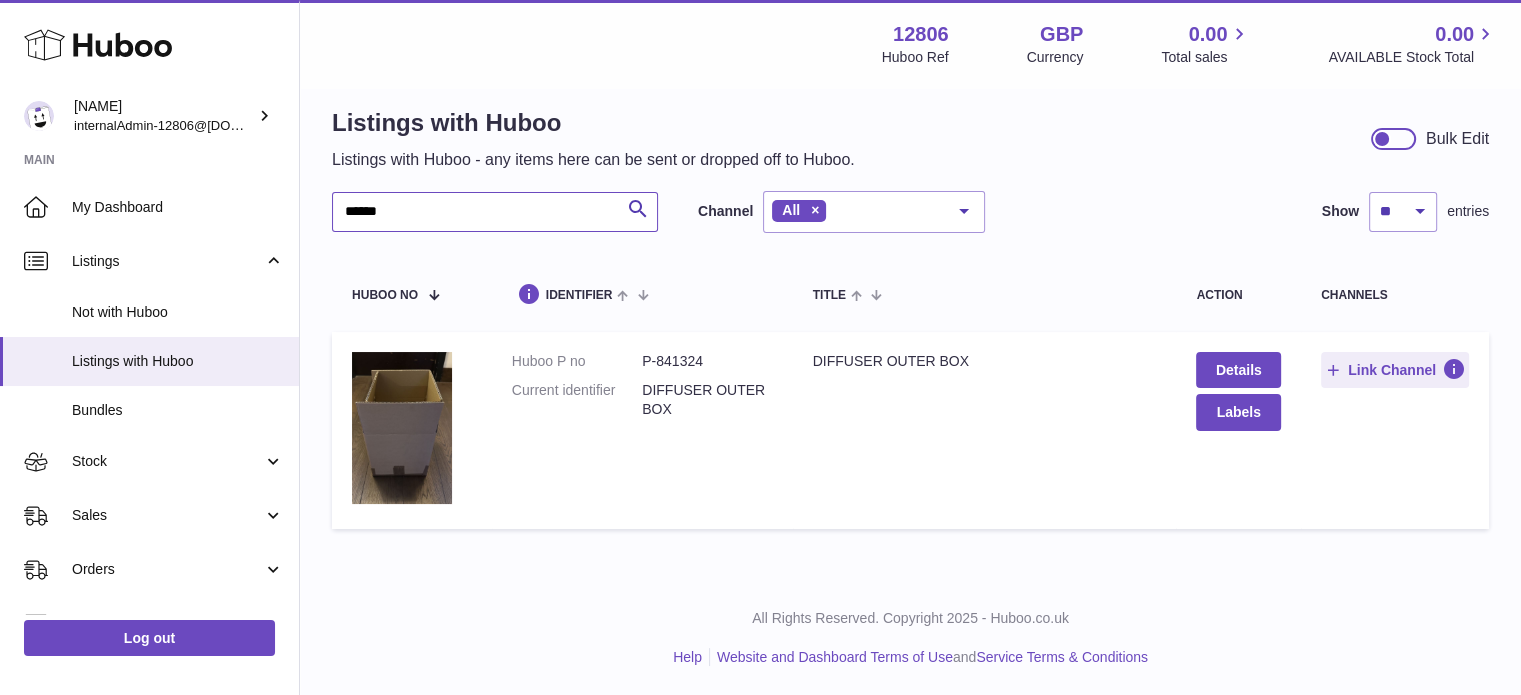 drag, startPoint x: 355, startPoint y: 211, endPoint x: 297, endPoint y: 208, distance: 58.077534 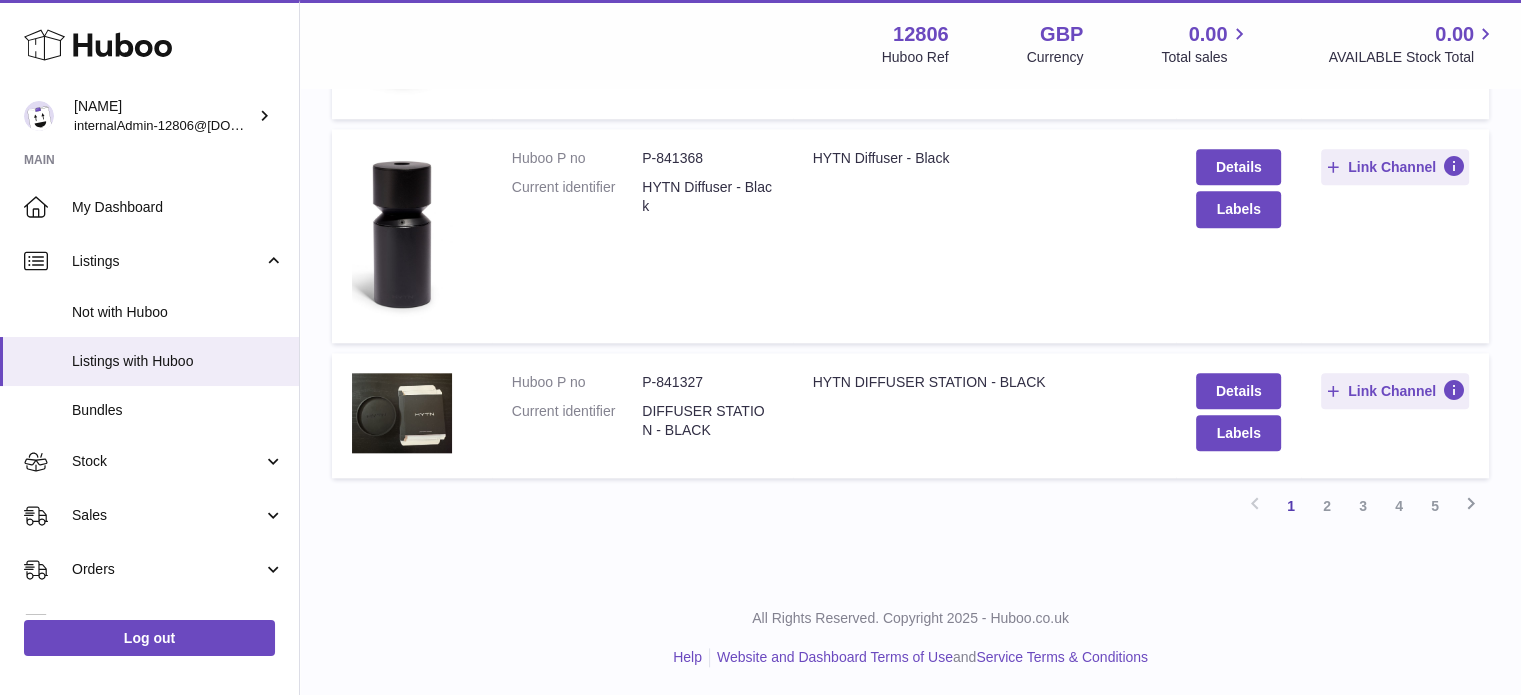 scroll, scrollTop: 2028, scrollLeft: 0, axis: vertical 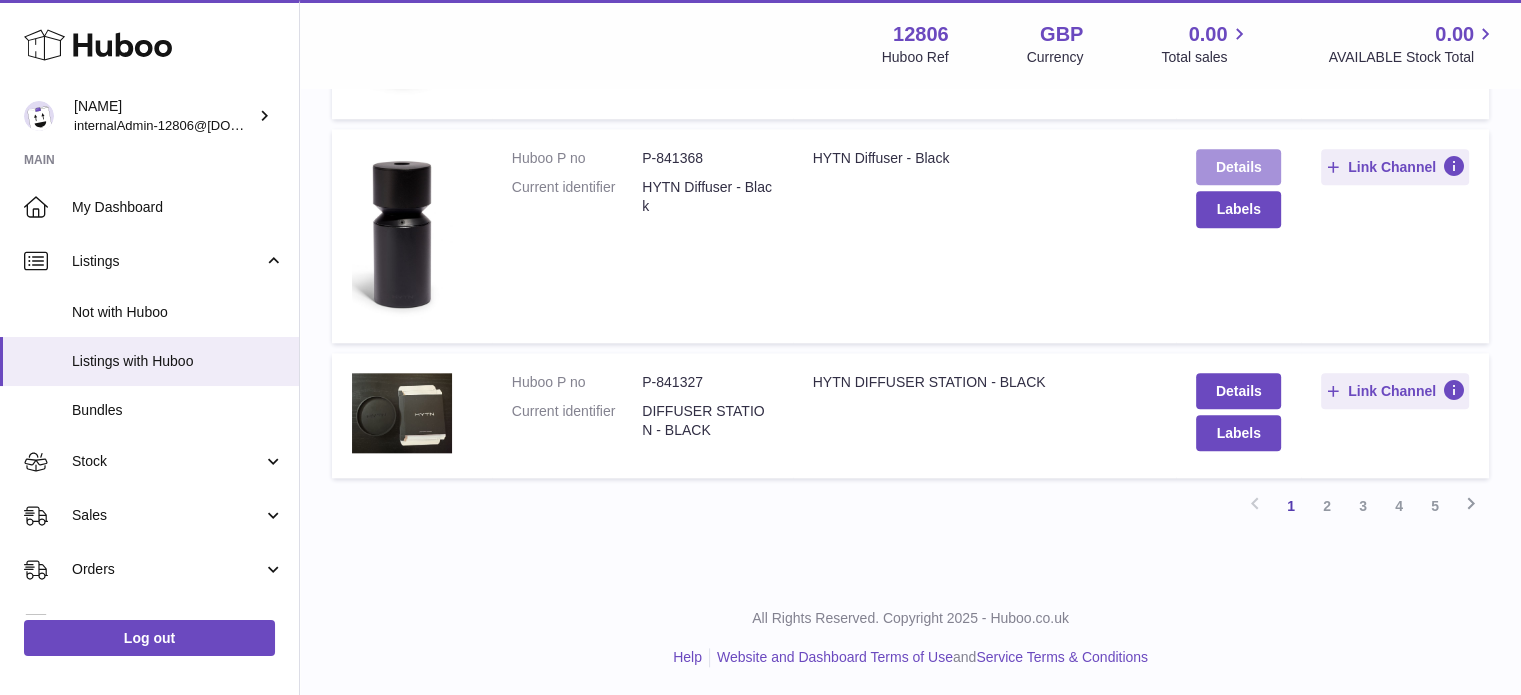 type 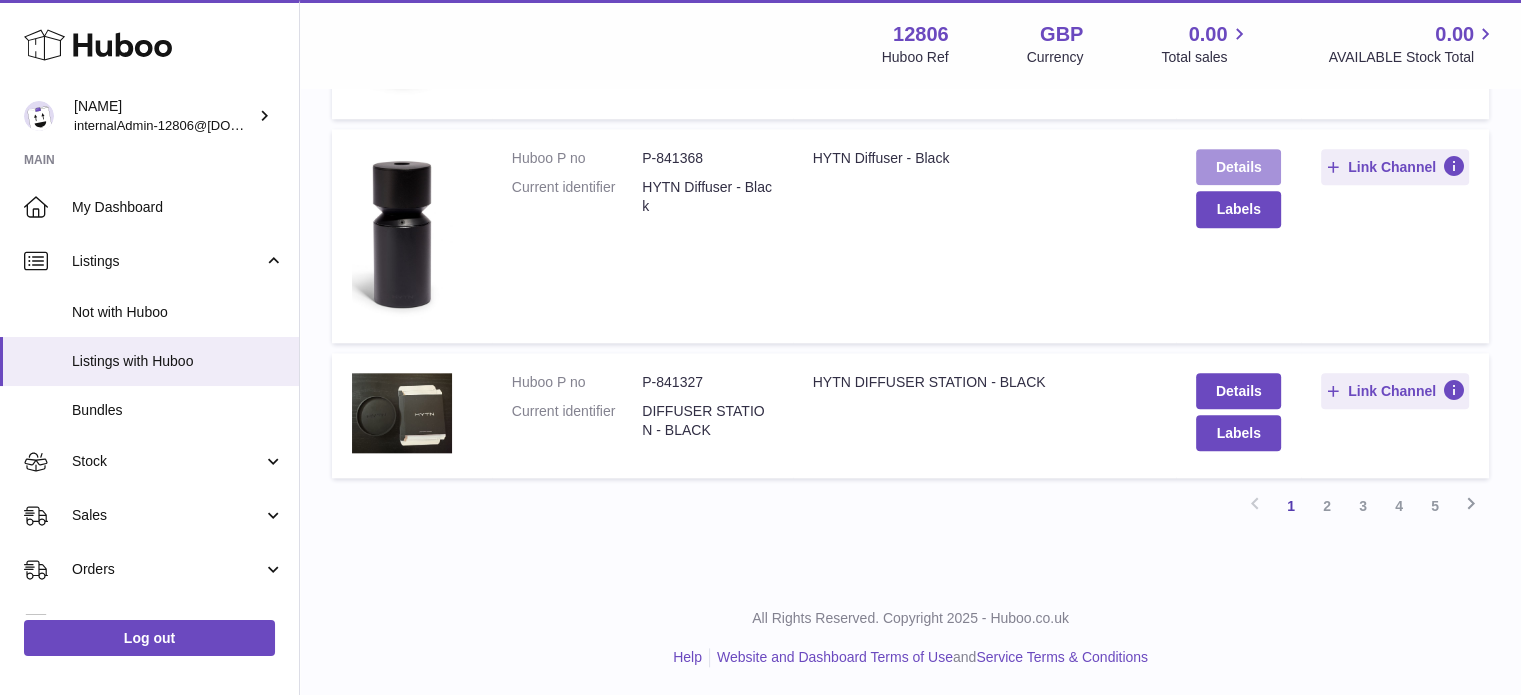 click on "Details" at bounding box center [1238, 167] 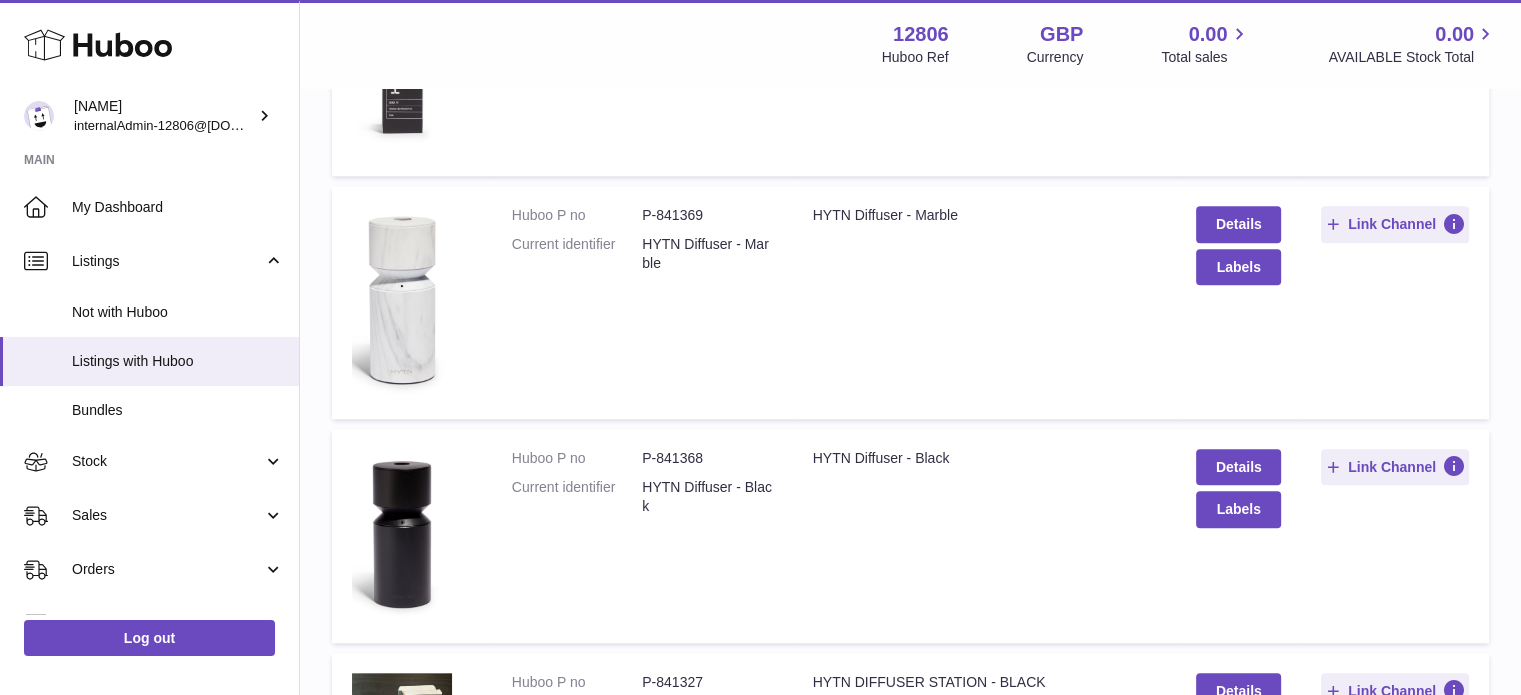 scroll, scrollTop: 2028, scrollLeft: 0, axis: vertical 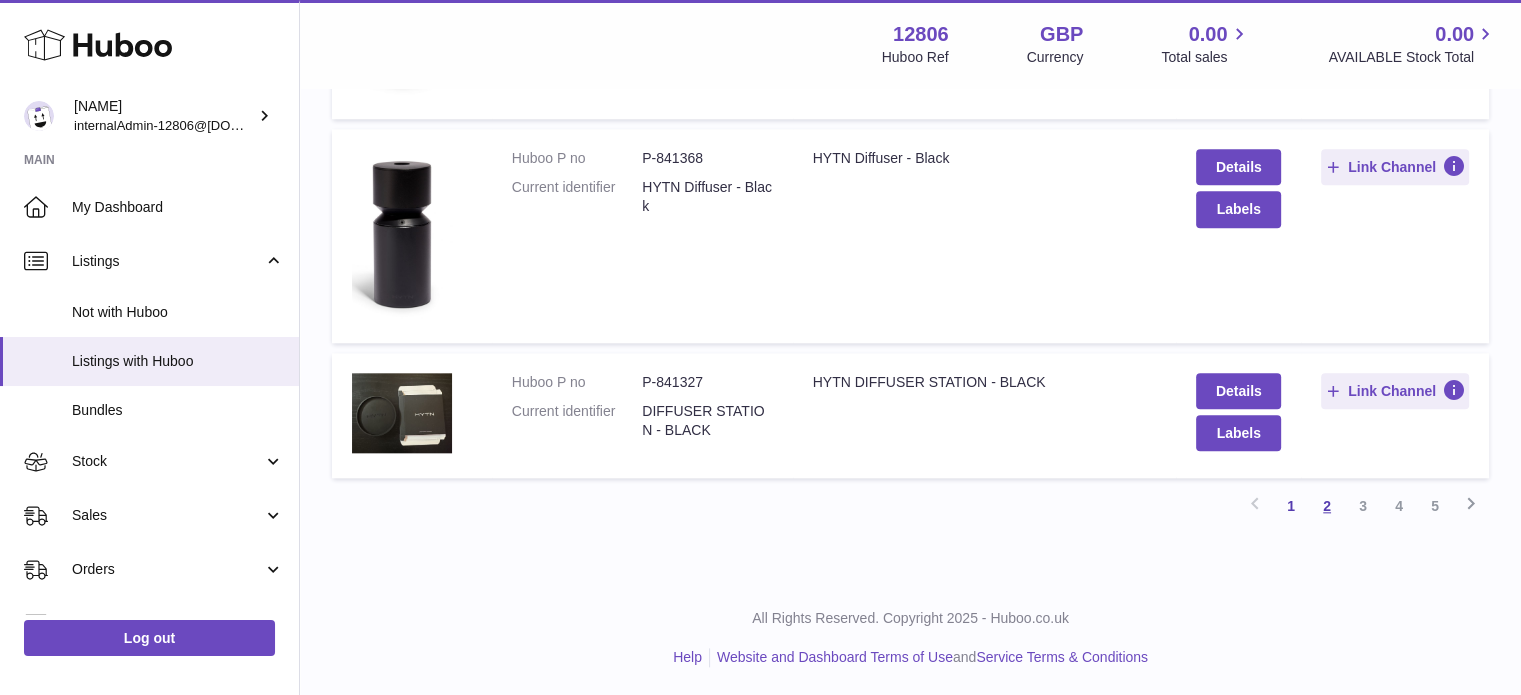 click on "2" at bounding box center (1327, 506) 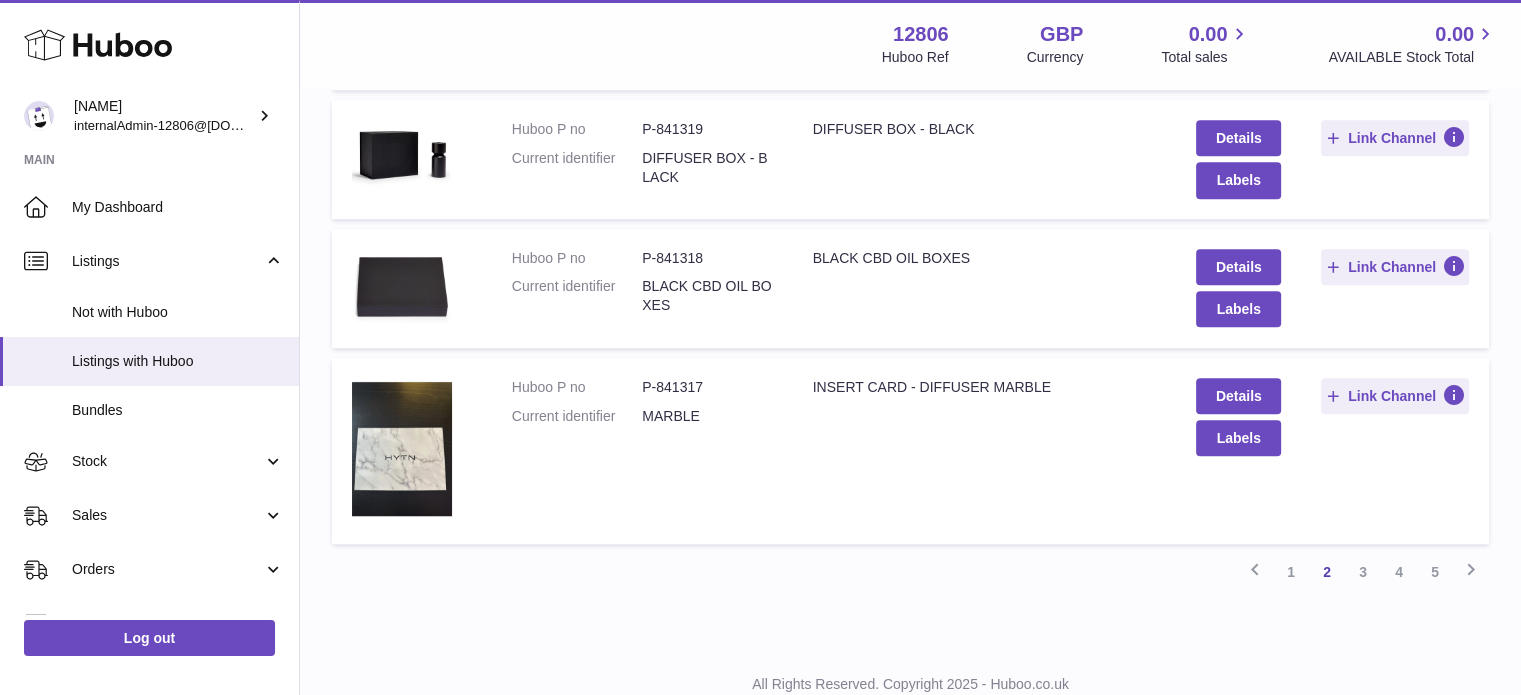 scroll, scrollTop: 1490, scrollLeft: 0, axis: vertical 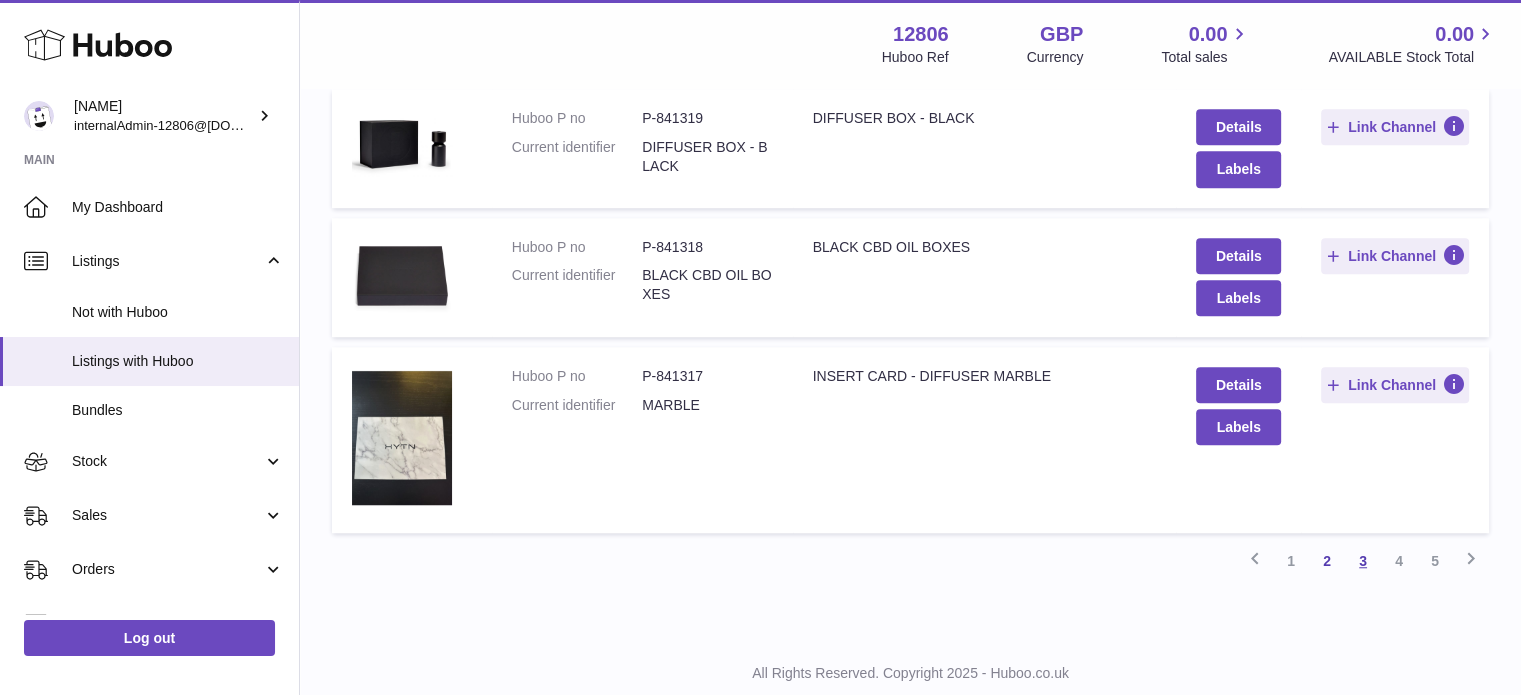 click on "3" at bounding box center [1363, 561] 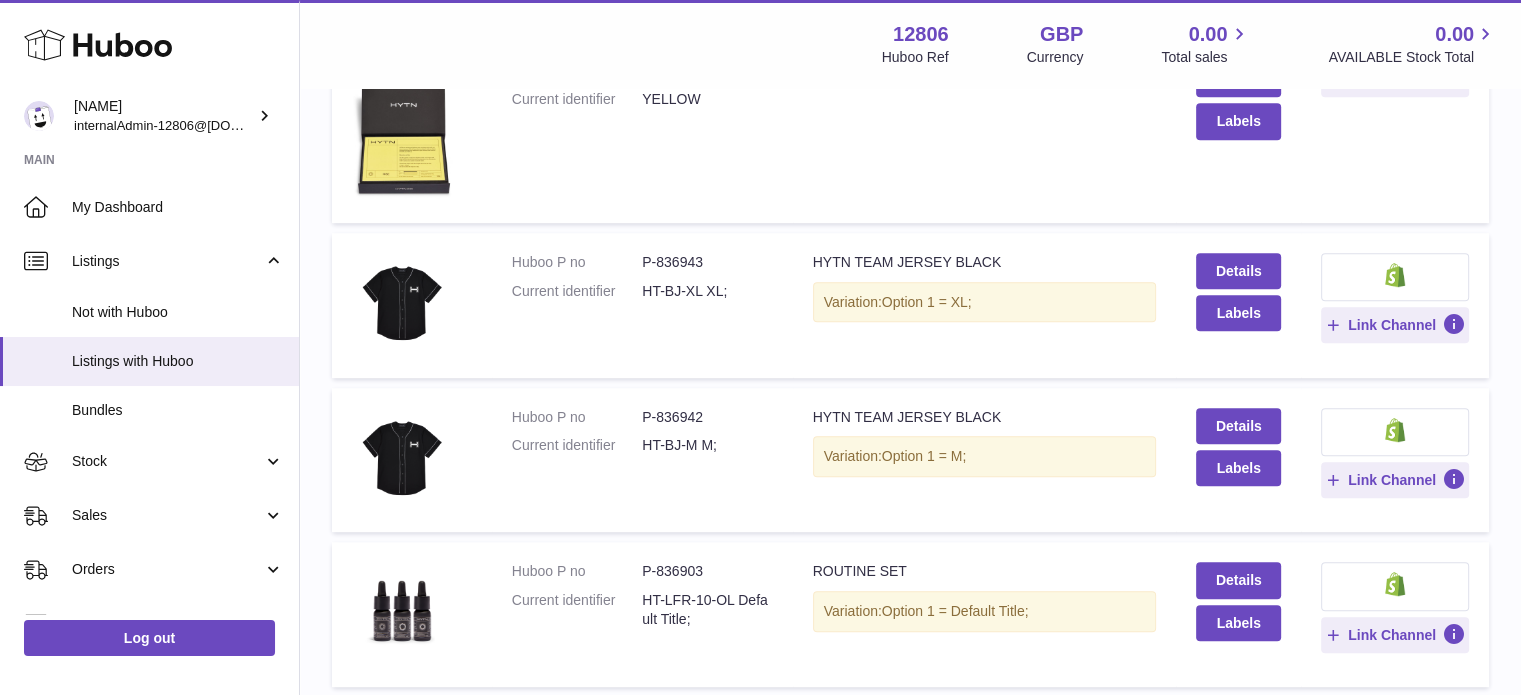 scroll, scrollTop: 1390, scrollLeft: 0, axis: vertical 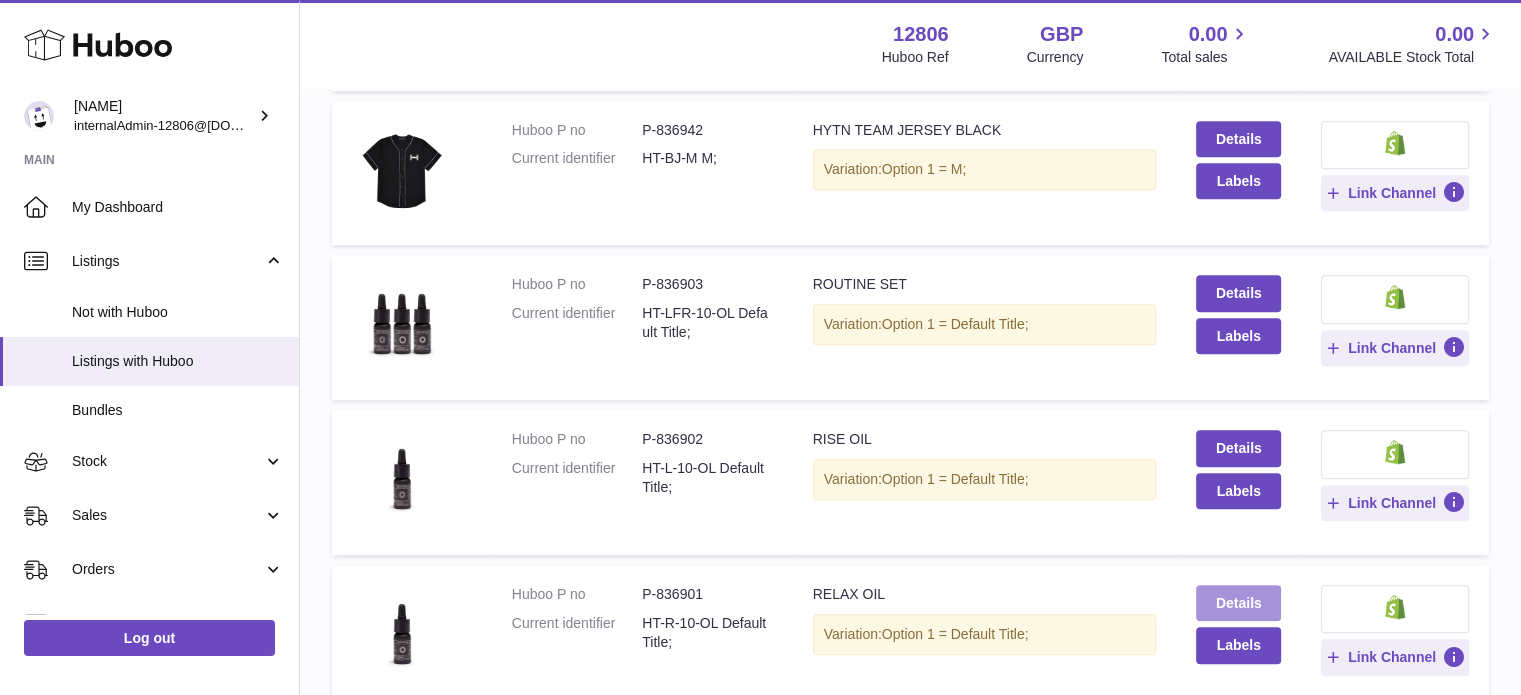 click on "Details" at bounding box center [1238, 603] 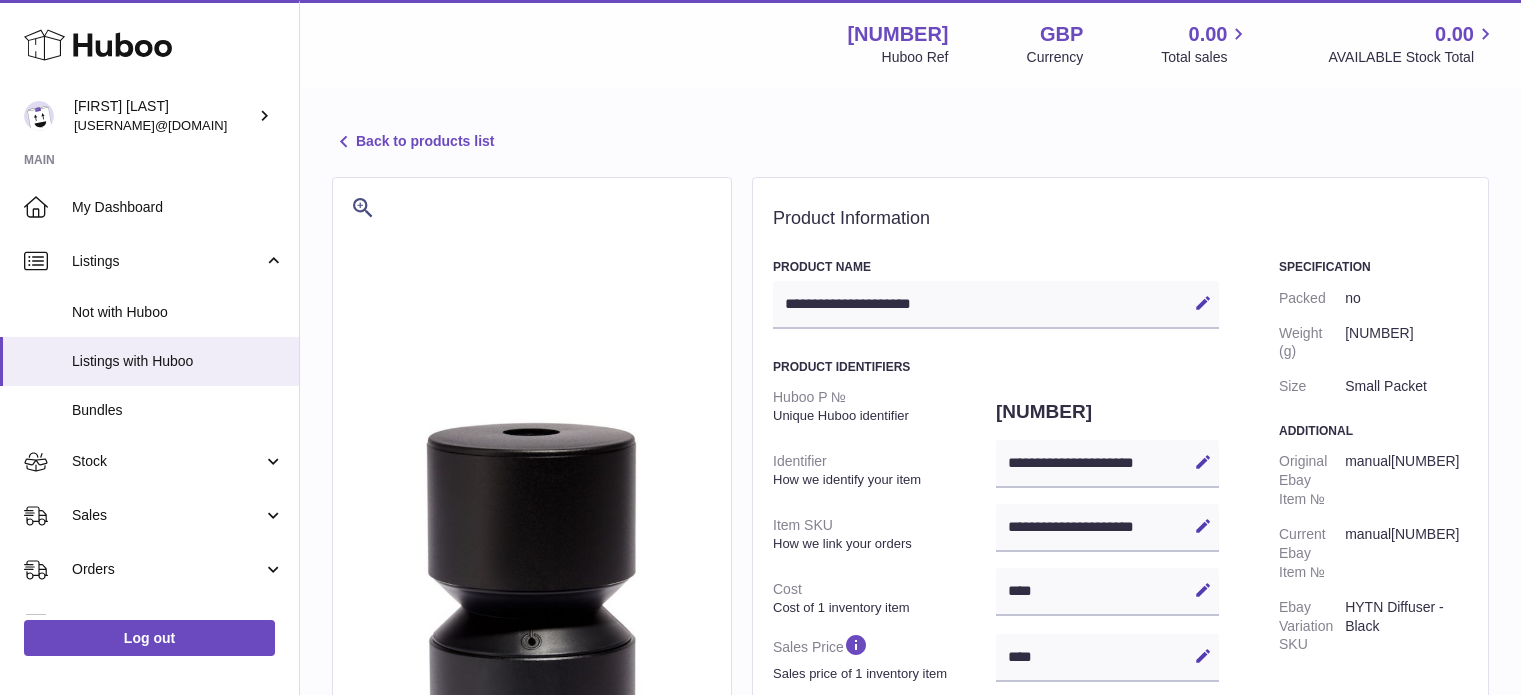 select 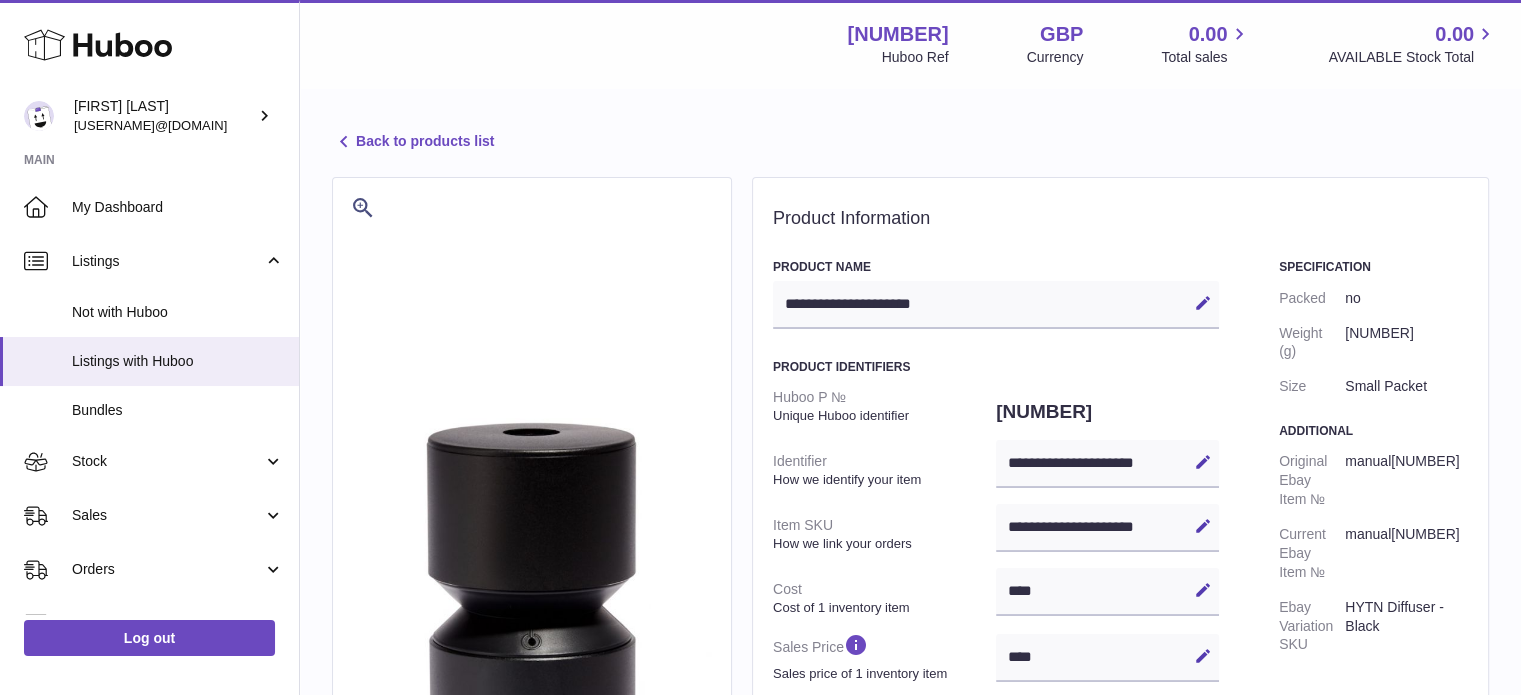 scroll, scrollTop: 0, scrollLeft: 0, axis: both 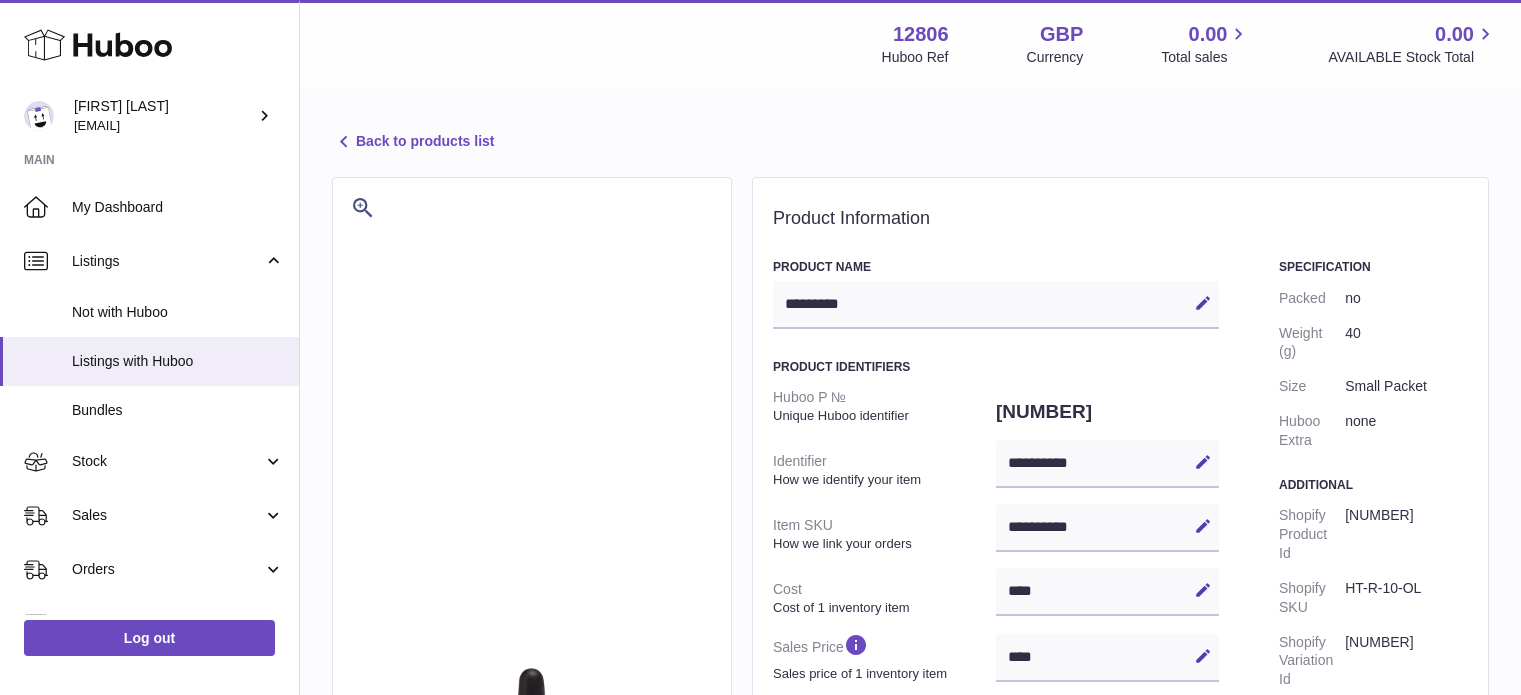 select on "***" 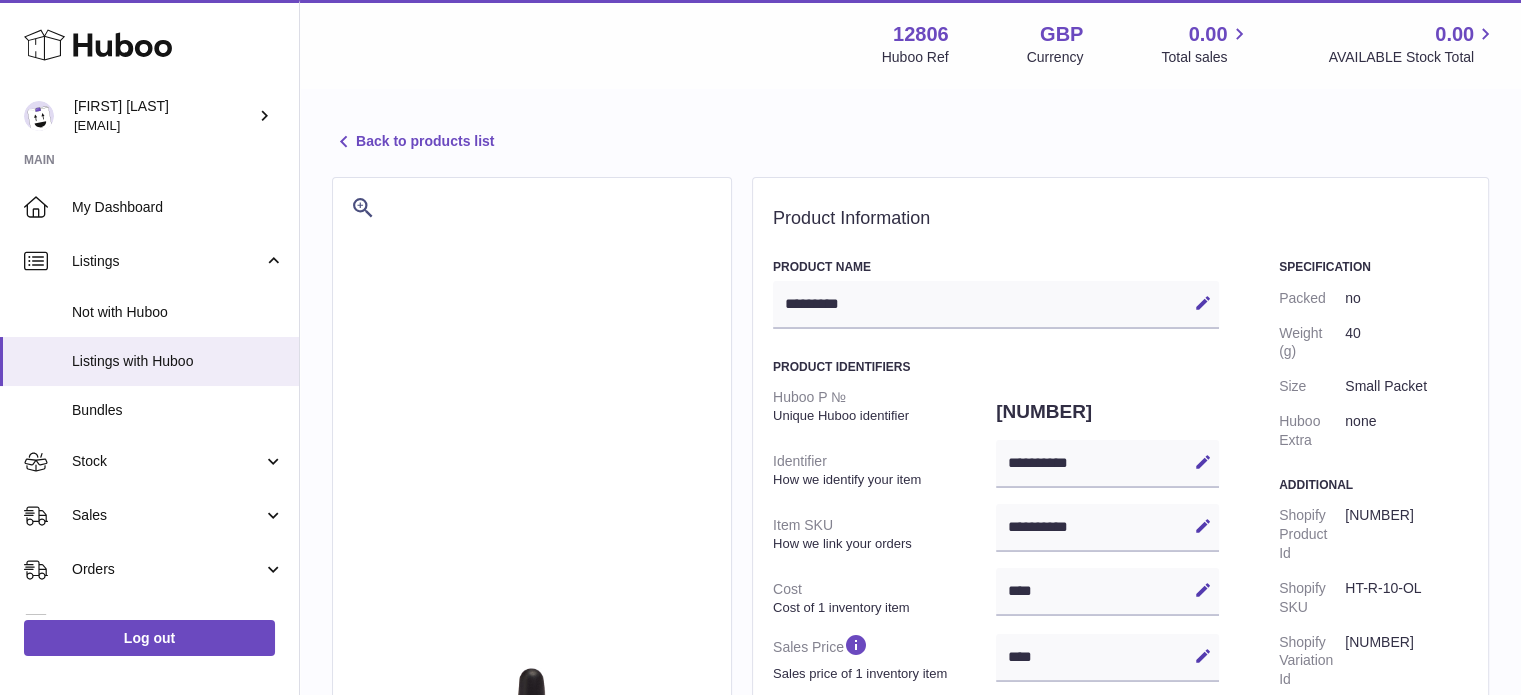 scroll, scrollTop: 0, scrollLeft: 0, axis: both 